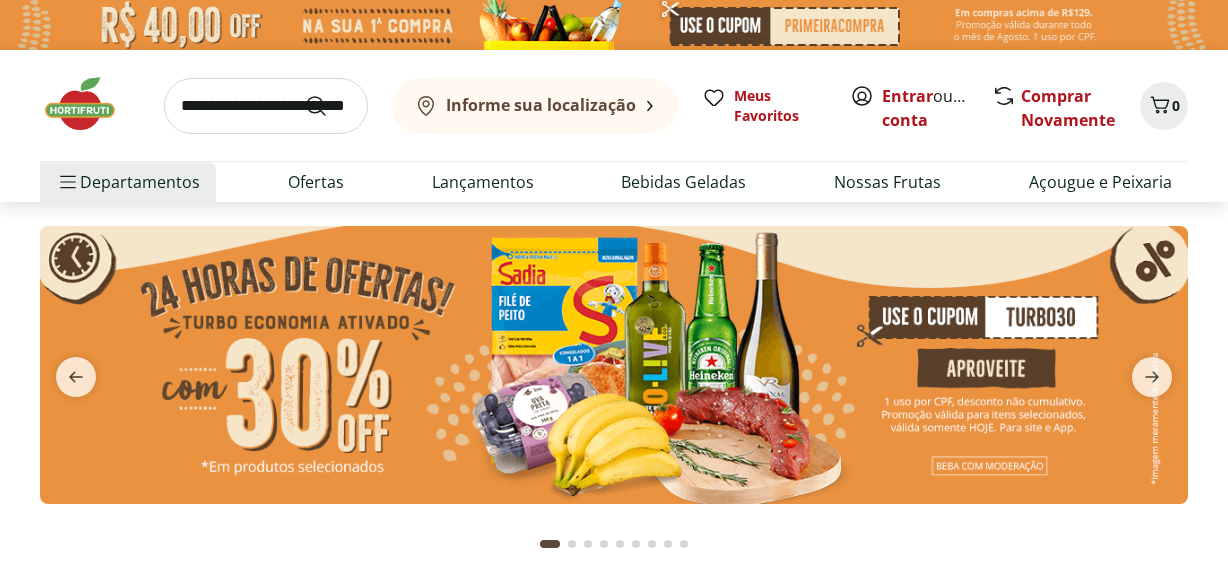 scroll, scrollTop: 0, scrollLeft: 0, axis: both 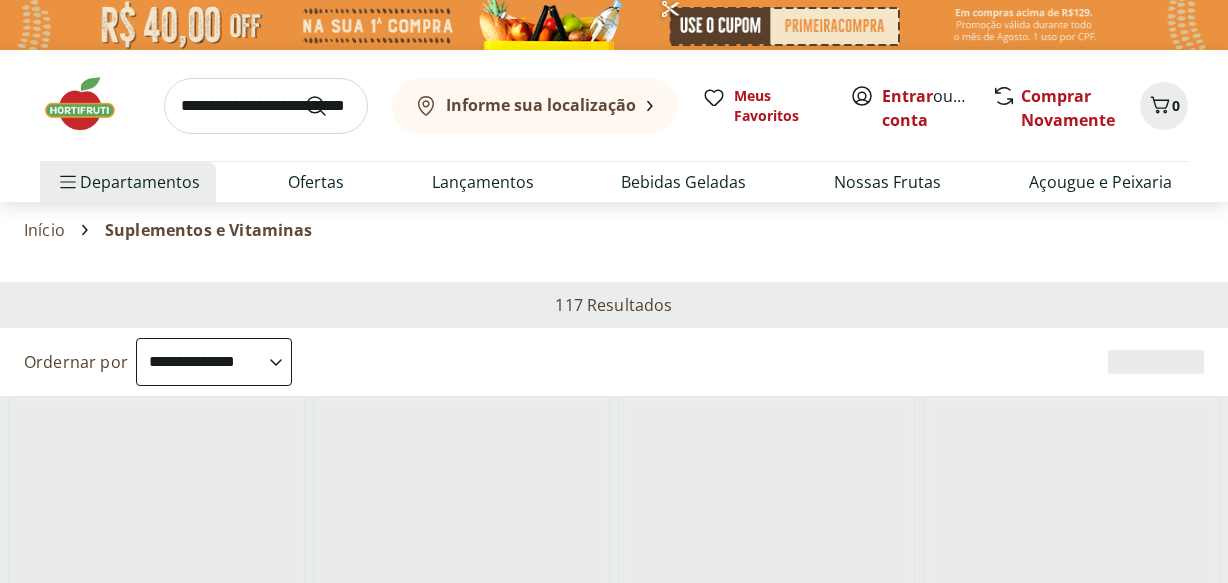 select on "**********" 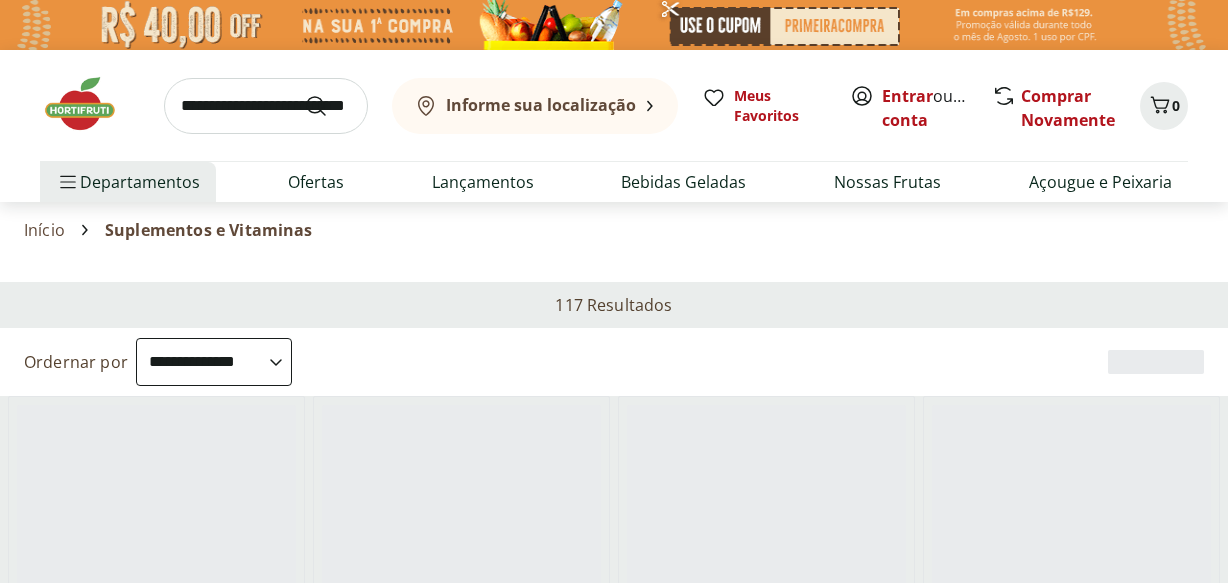 scroll, scrollTop: 0, scrollLeft: 0, axis: both 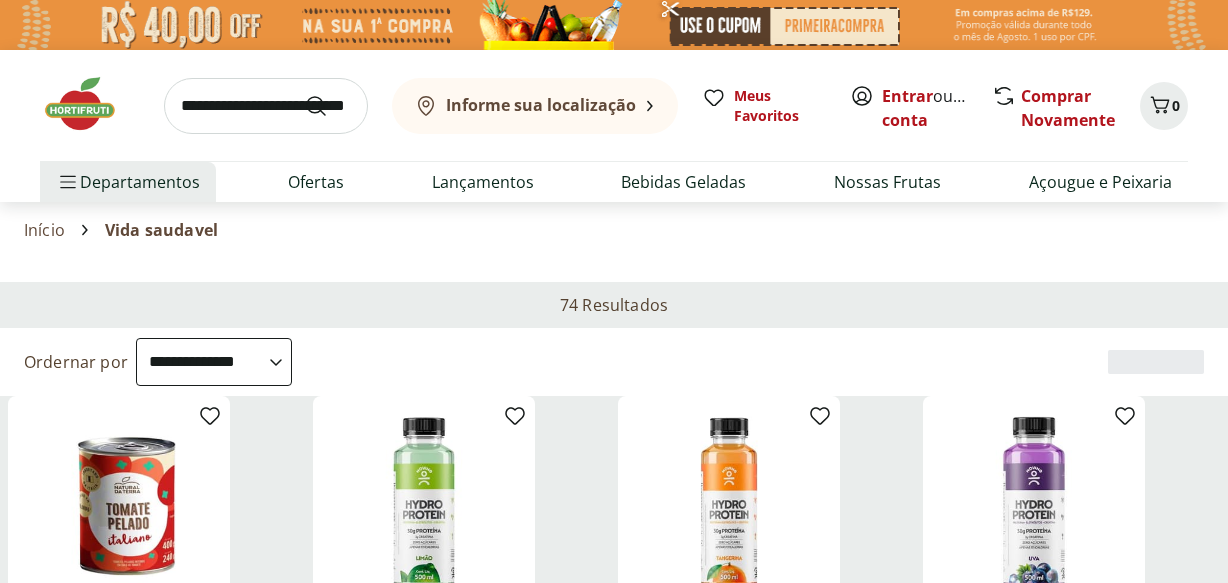 select on "**********" 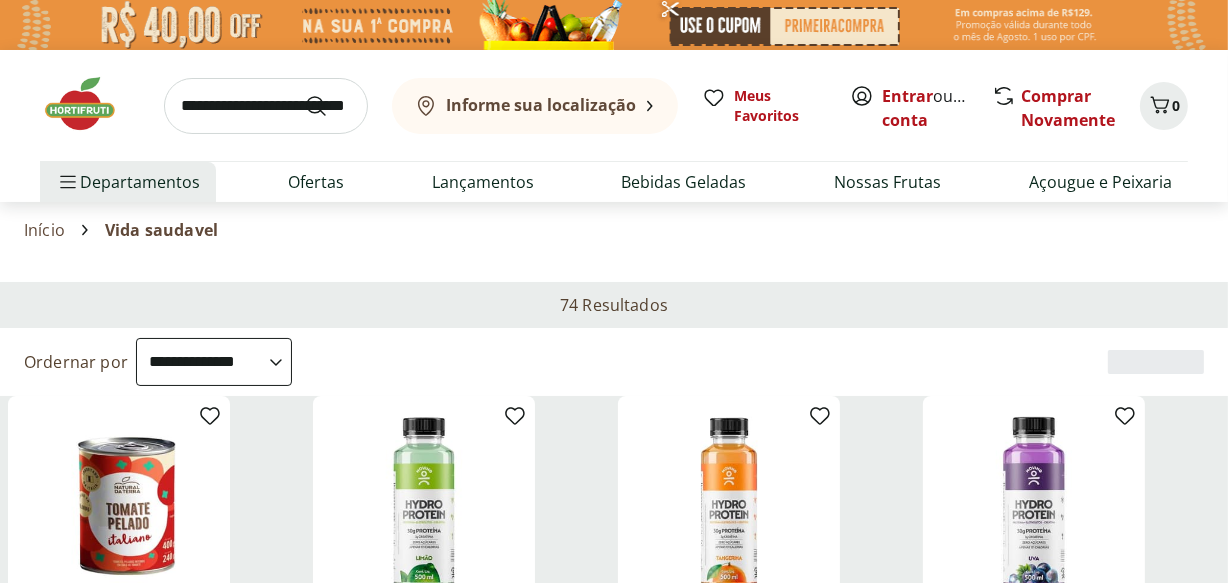 scroll, scrollTop: 0, scrollLeft: 0, axis: both 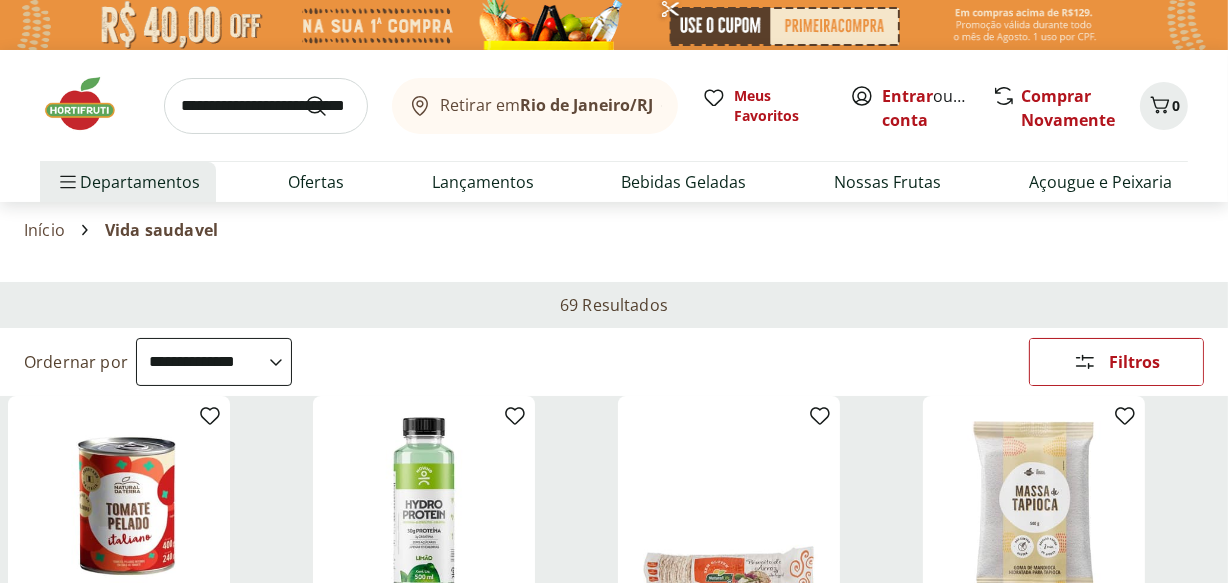 click at bounding box center [90, 104] 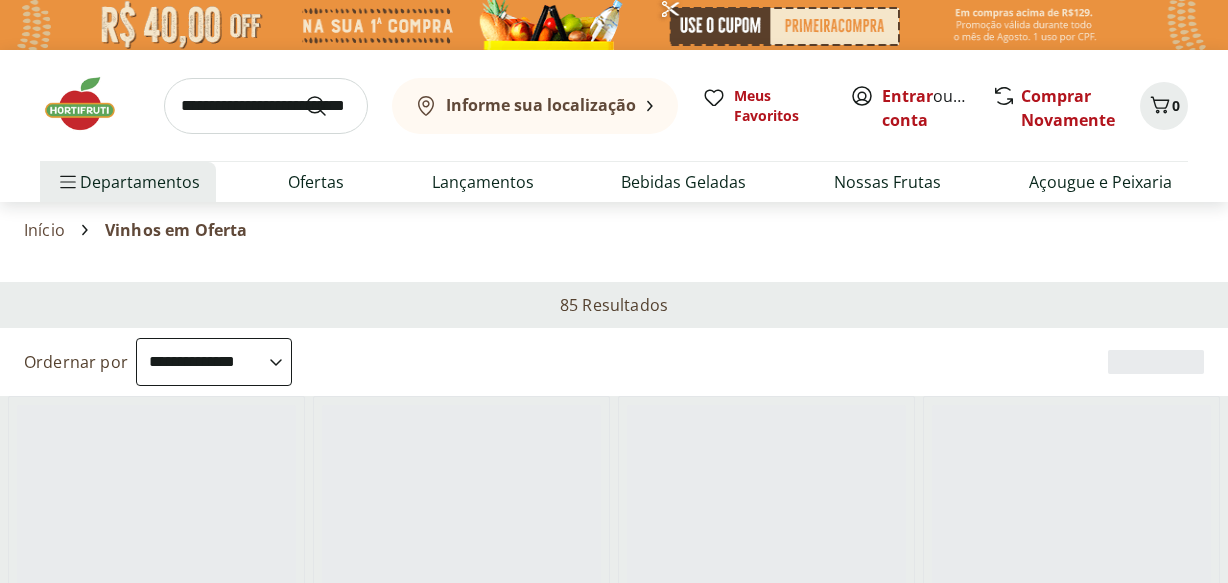 select on "**********" 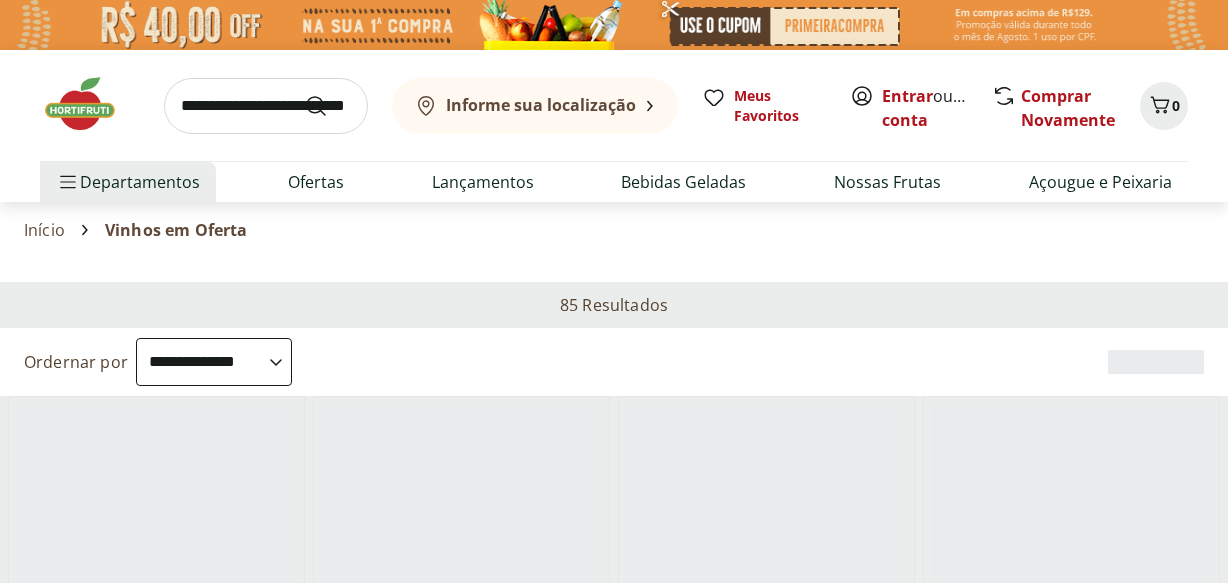 scroll, scrollTop: 0, scrollLeft: 0, axis: both 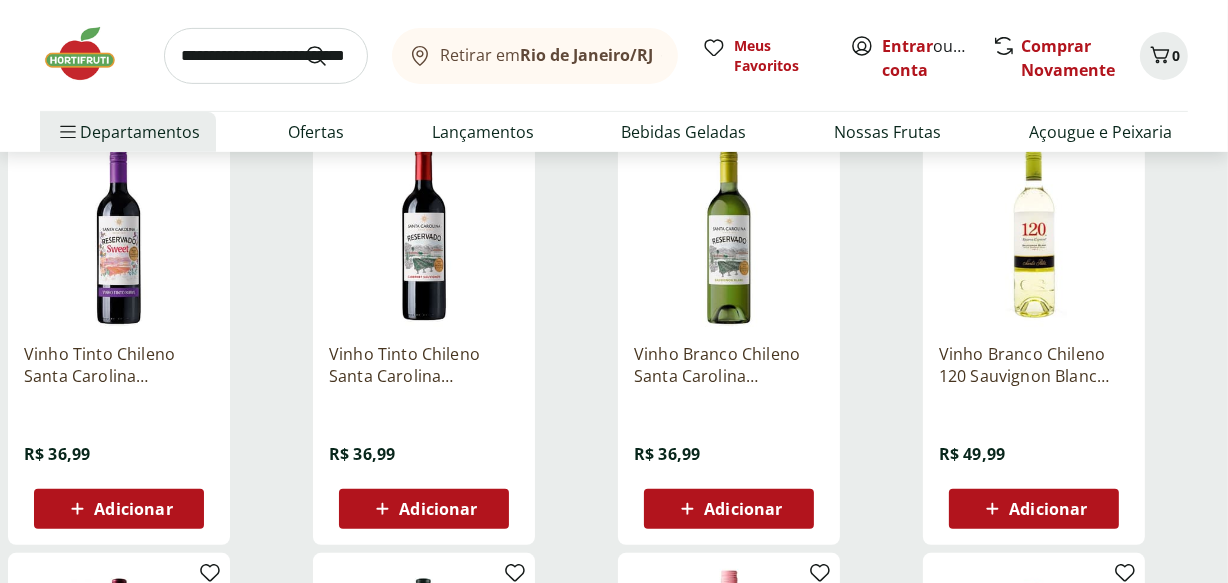 click on "Vinho Branco Chileno 120 Sauvignon Blanc Santa Rita 750ml" at bounding box center (1034, 365) 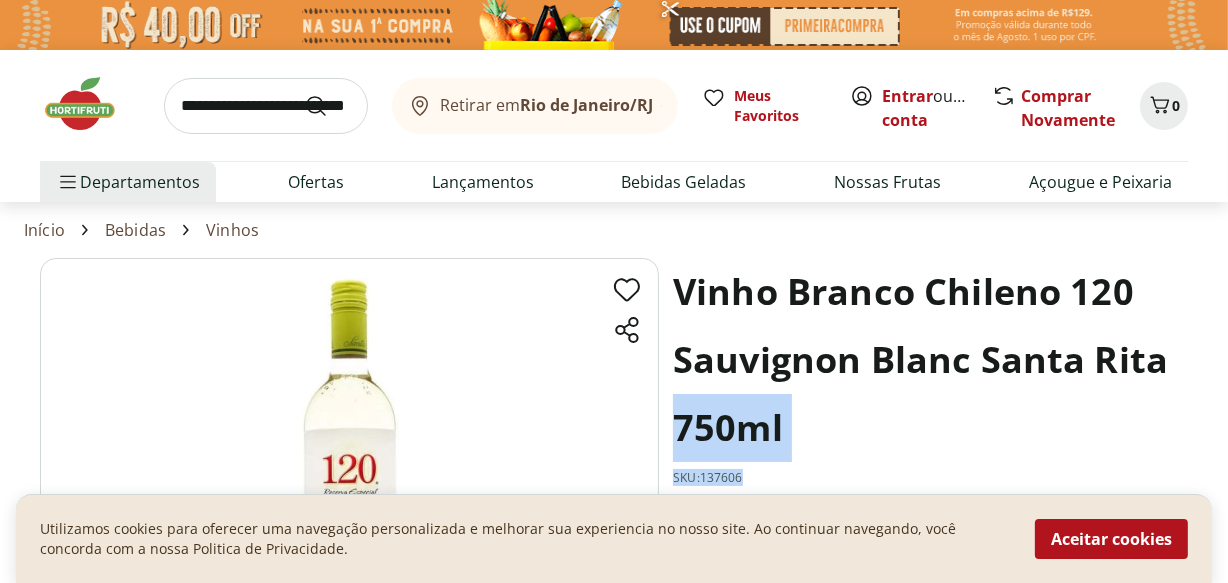 drag, startPoint x: 749, startPoint y: 470, endPoint x: 678, endPoint y: 469, distance: 71.00704 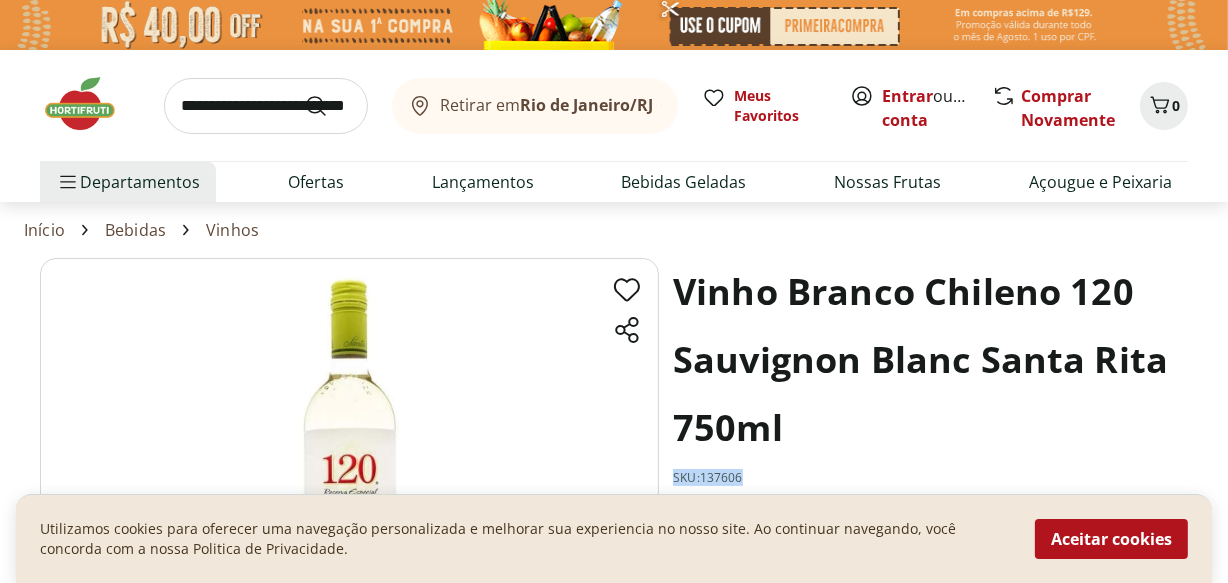 copy on "SKU:  137606" 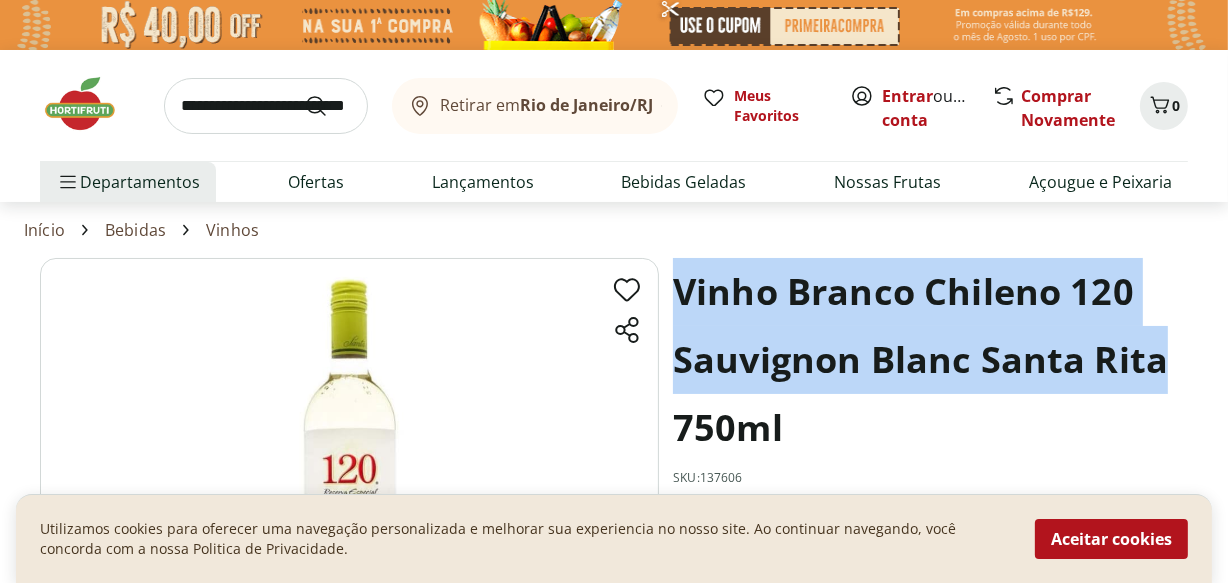 drag, startPoint x: 1167, startPoint y: 369, endPoint x: 667, endPoint y: 294, distance: 505.59372 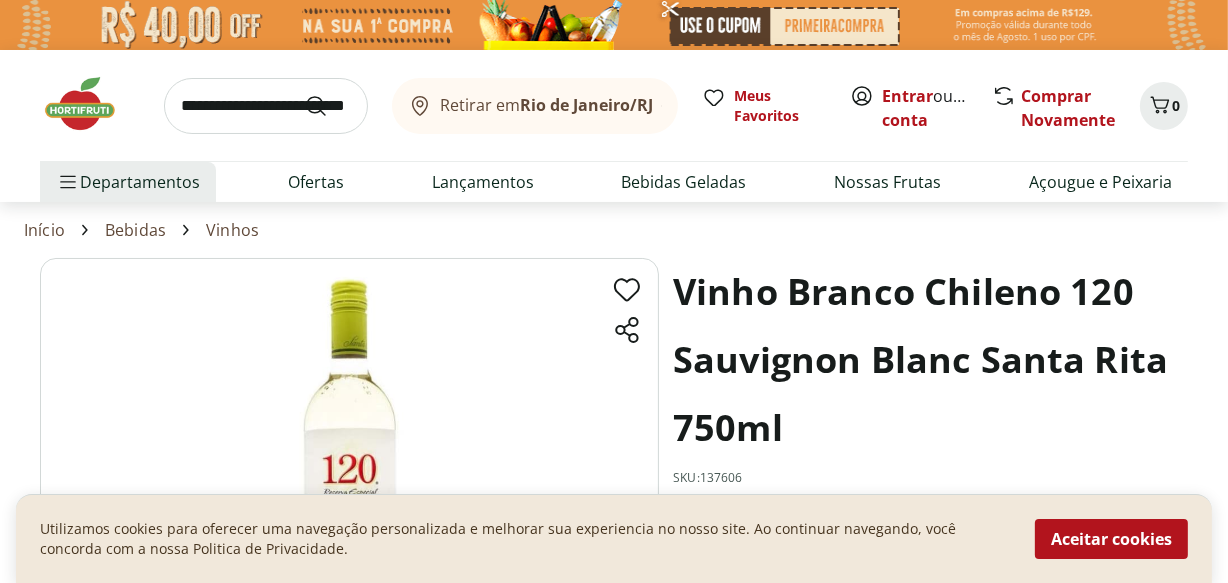 select on "**********" 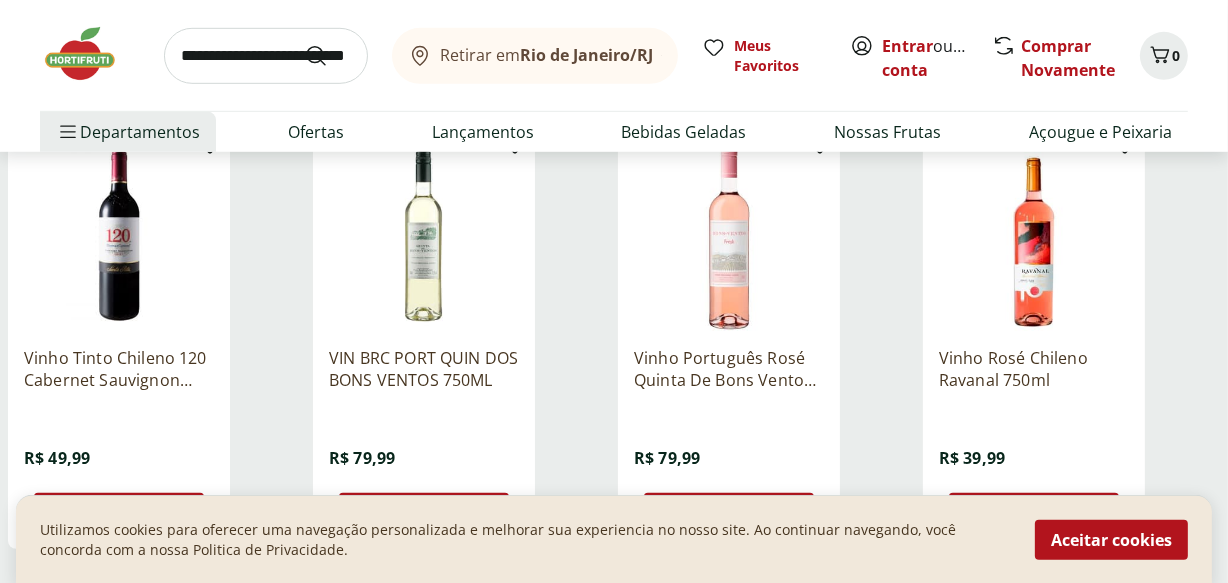 scroll, scrollTop: 1124, scrollLeft: 0, axis: vertical 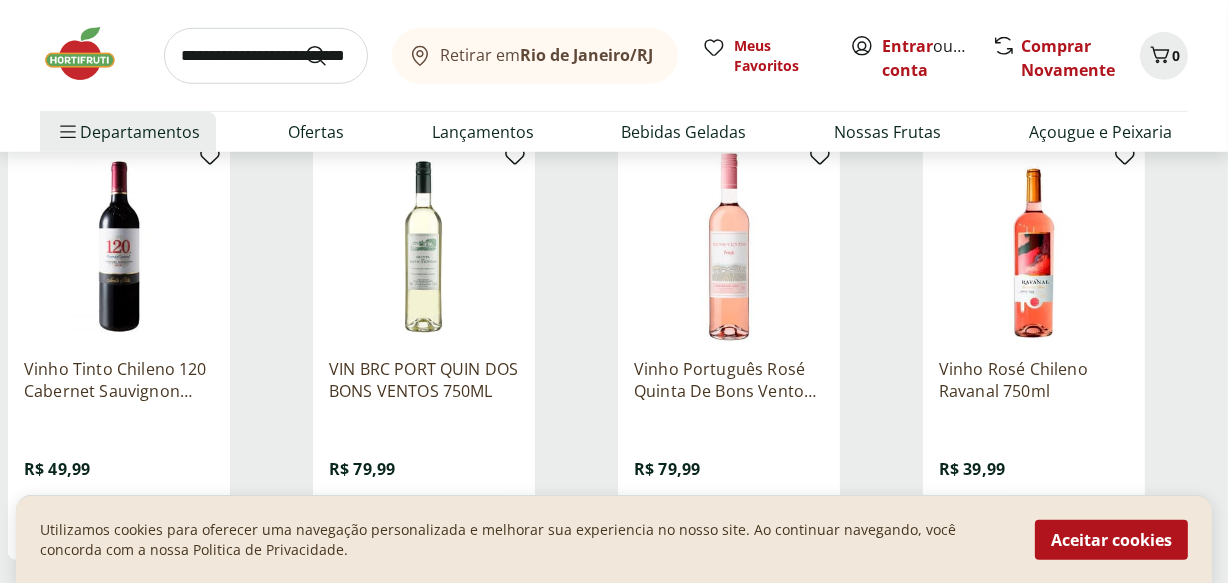 click on "Vinho Rosé Chileno Ravanal 750ml" at bounding box center [1034, 380] 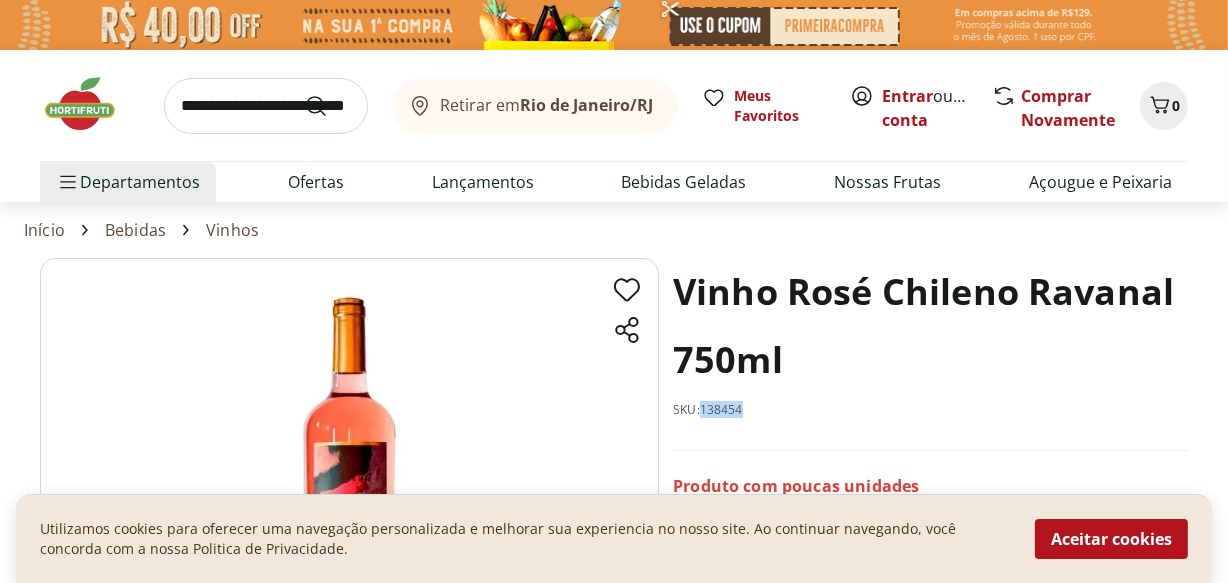 drag, startPoint x: 744, startPoint y: 411, endPoint x: 703, endPoint y: 410, distance: 41.01219 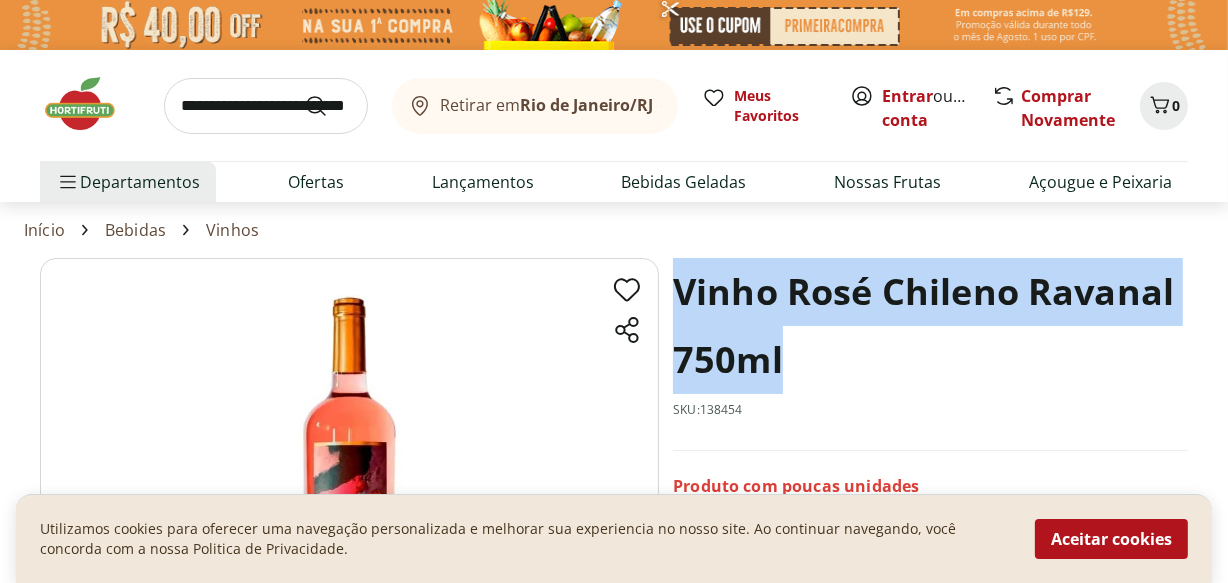 drag, startPoint x: 788, startPoint y: 360, endPoint x: 676, endPoint y: 287, distance: 133.68994 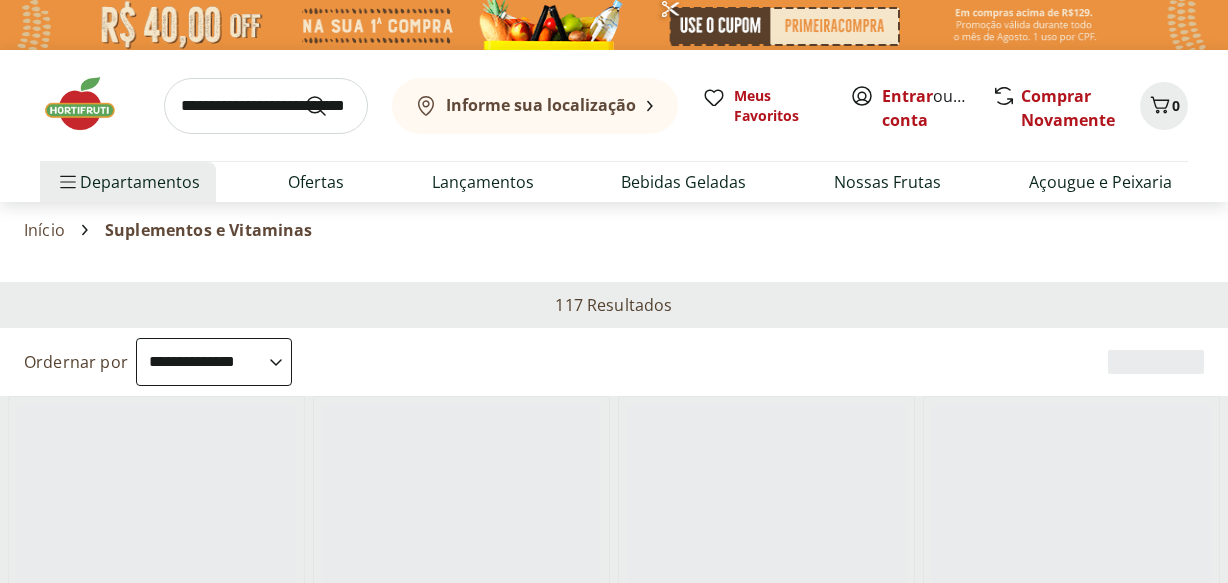 select on "**********" 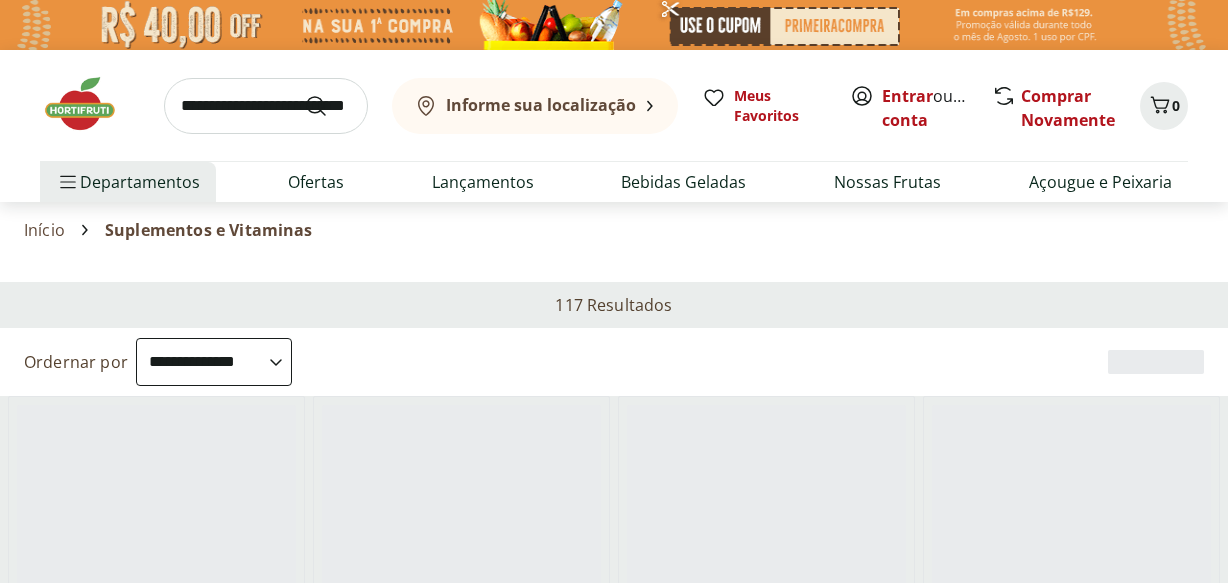 scroll, scrollTop: 0, scrollLeft: 0, axis: both 